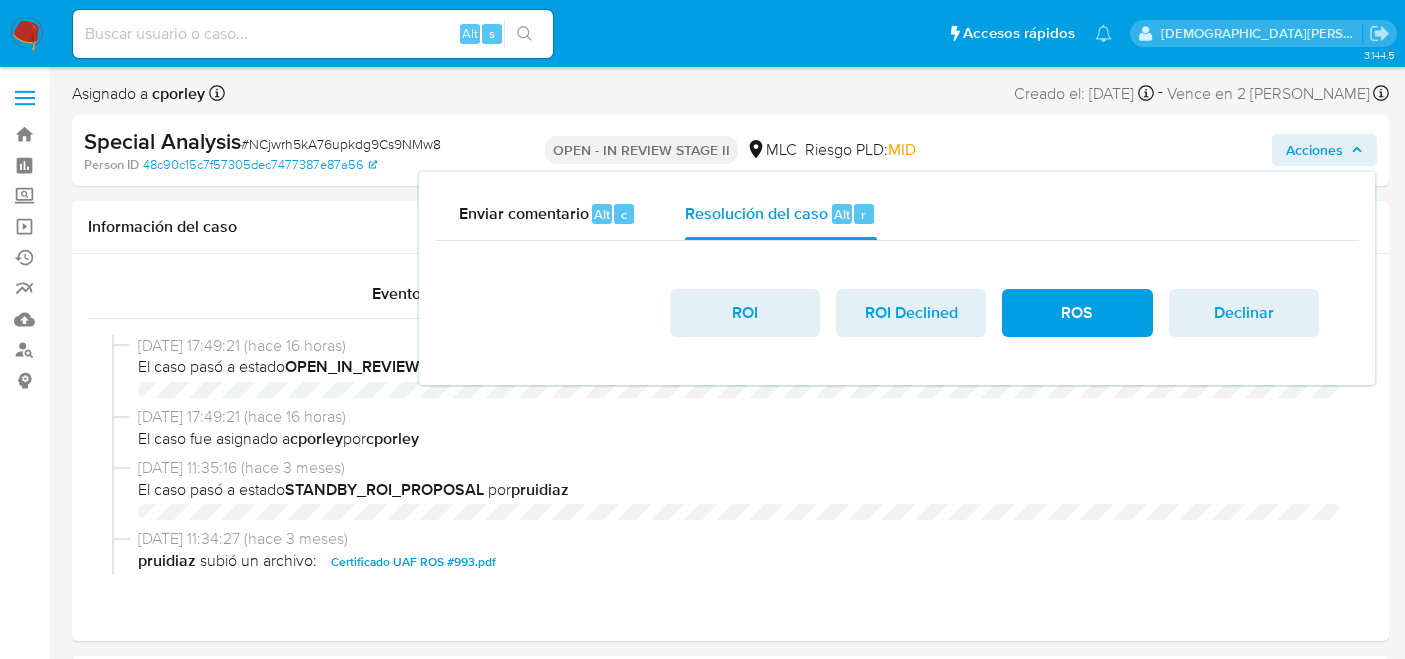 select on "10" 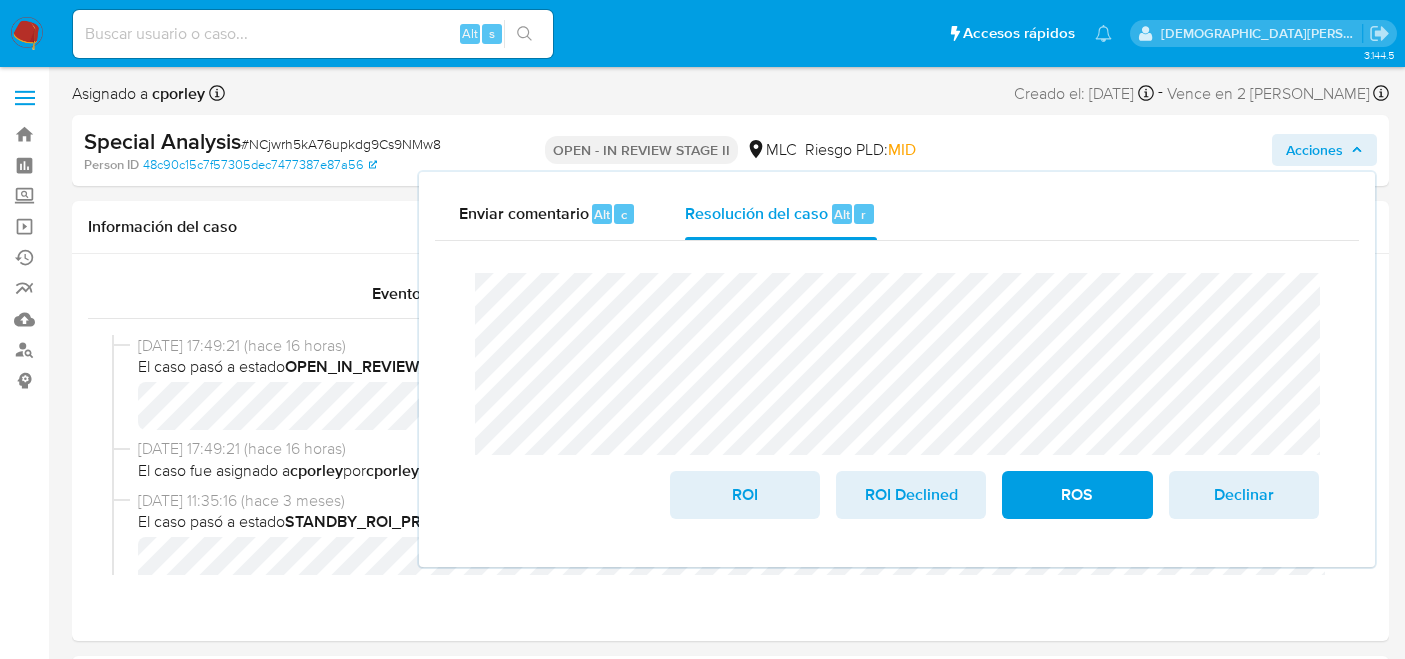 scroll, scrollTop: 0, scrollLeft: 0, axis: both 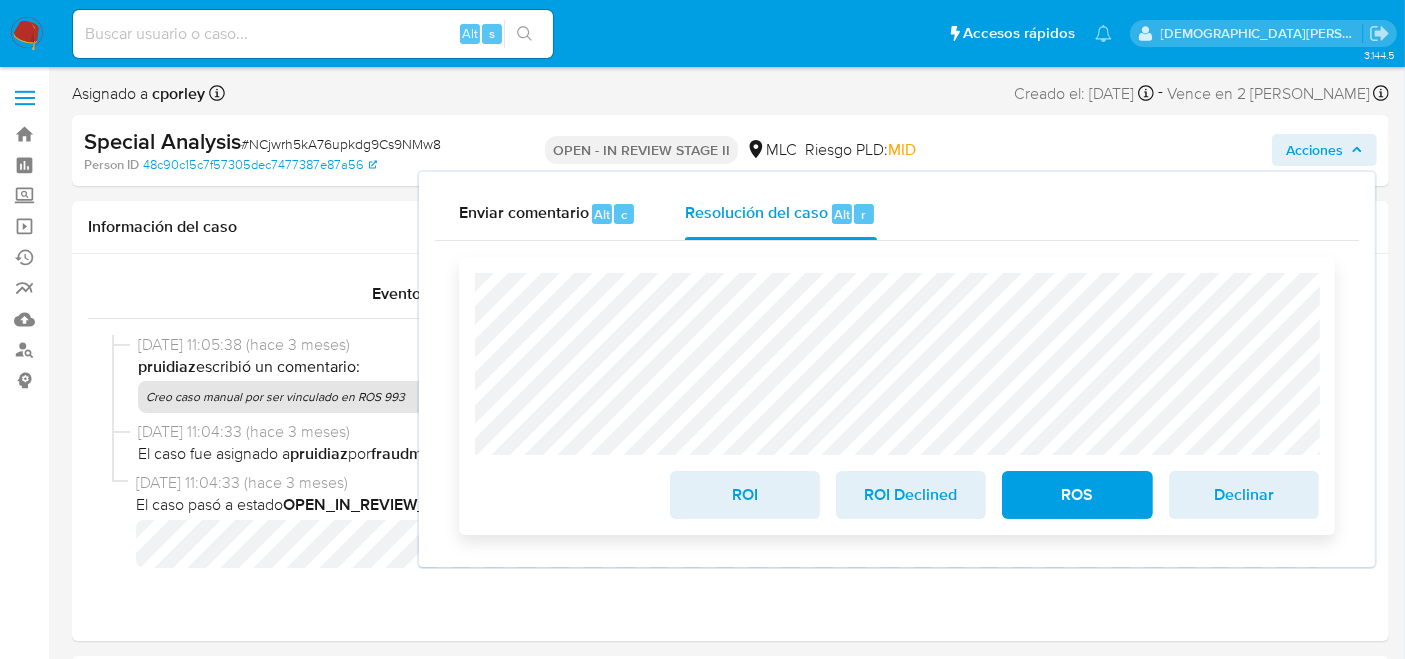 click on "ROI" at bounding box center [745, 495] 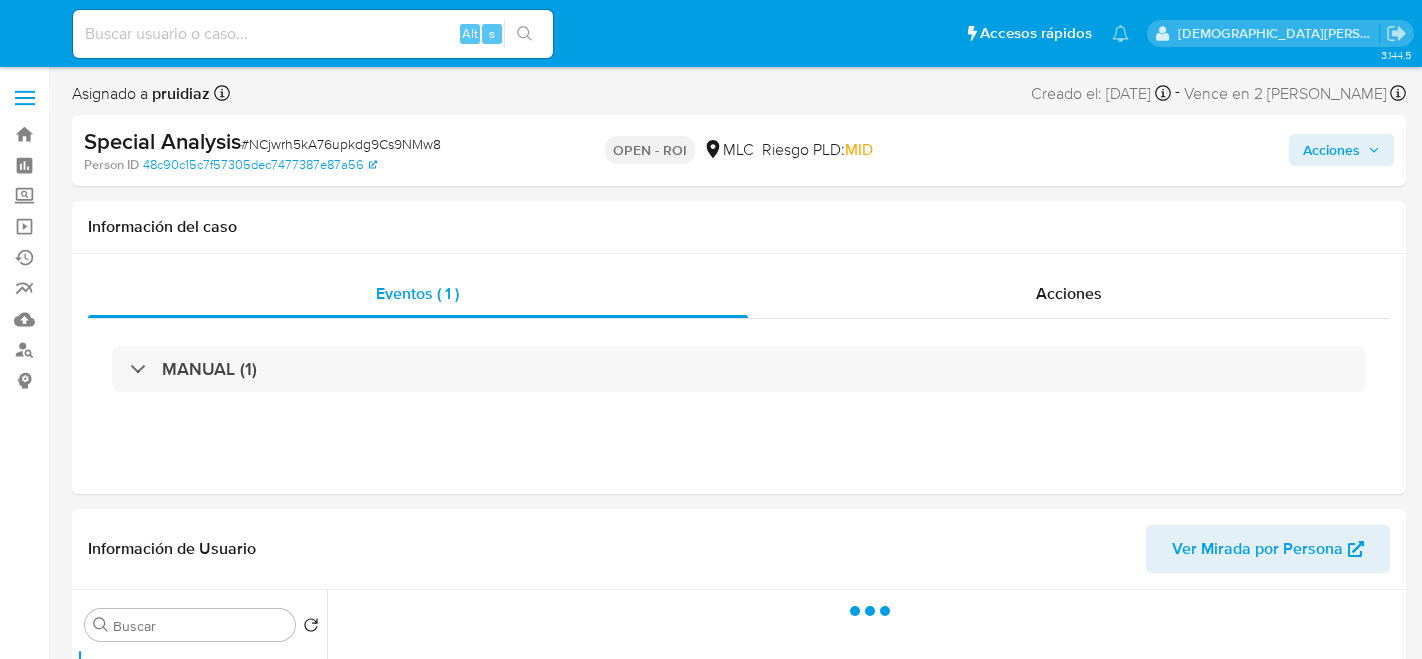 select on "10" 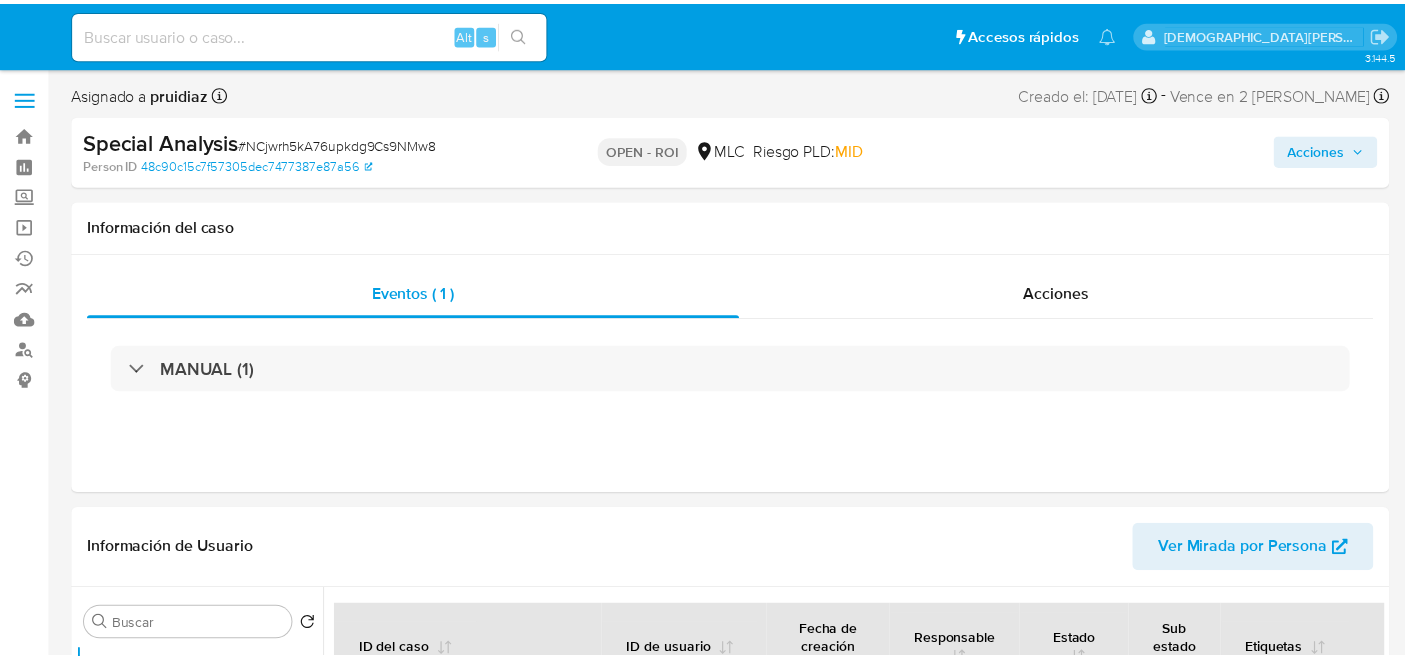 scroll, scrollTop: 0, scrollLeft: 0, axis: both 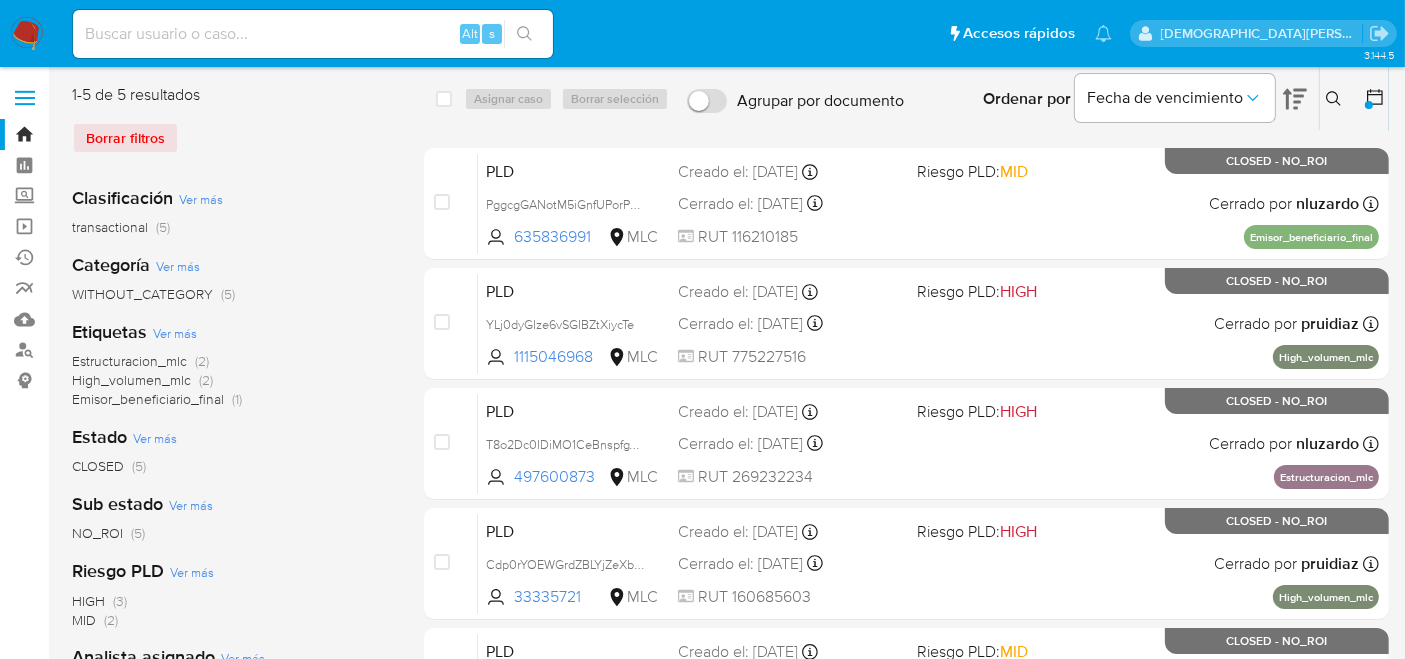 click 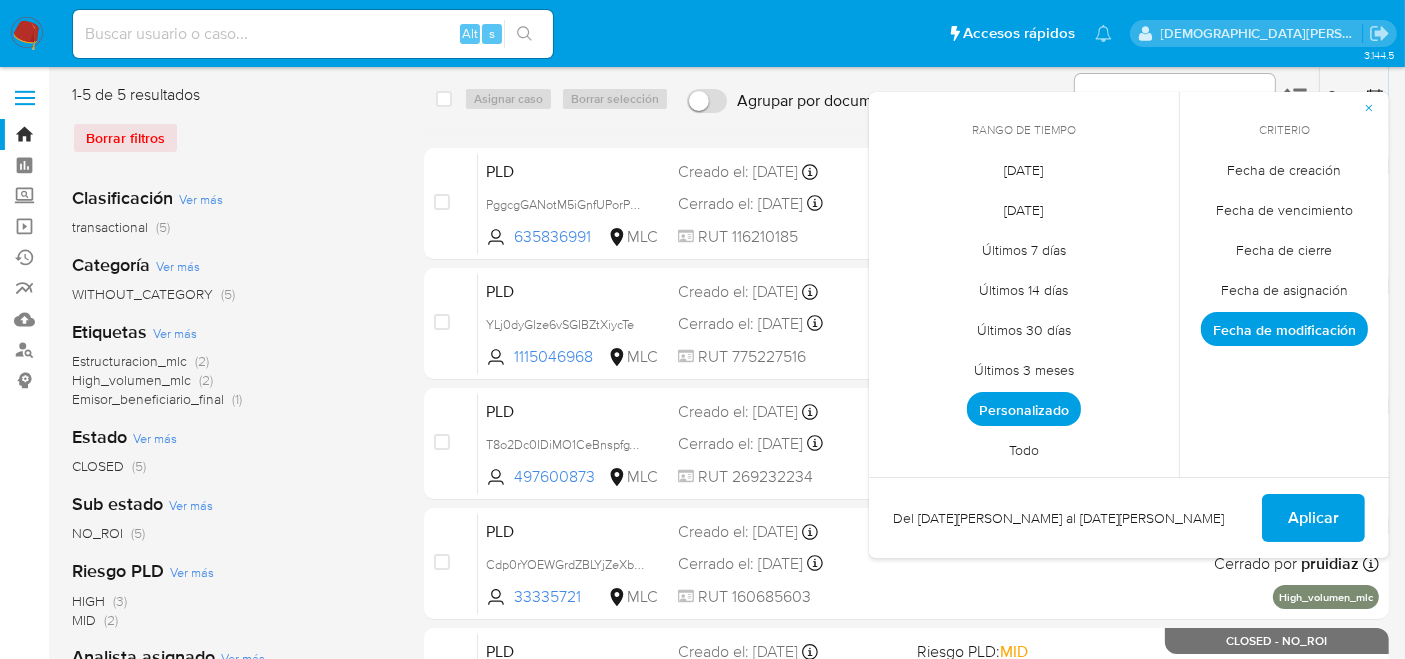 click on "Fecha de creación" at bounding box center (1285, 170) 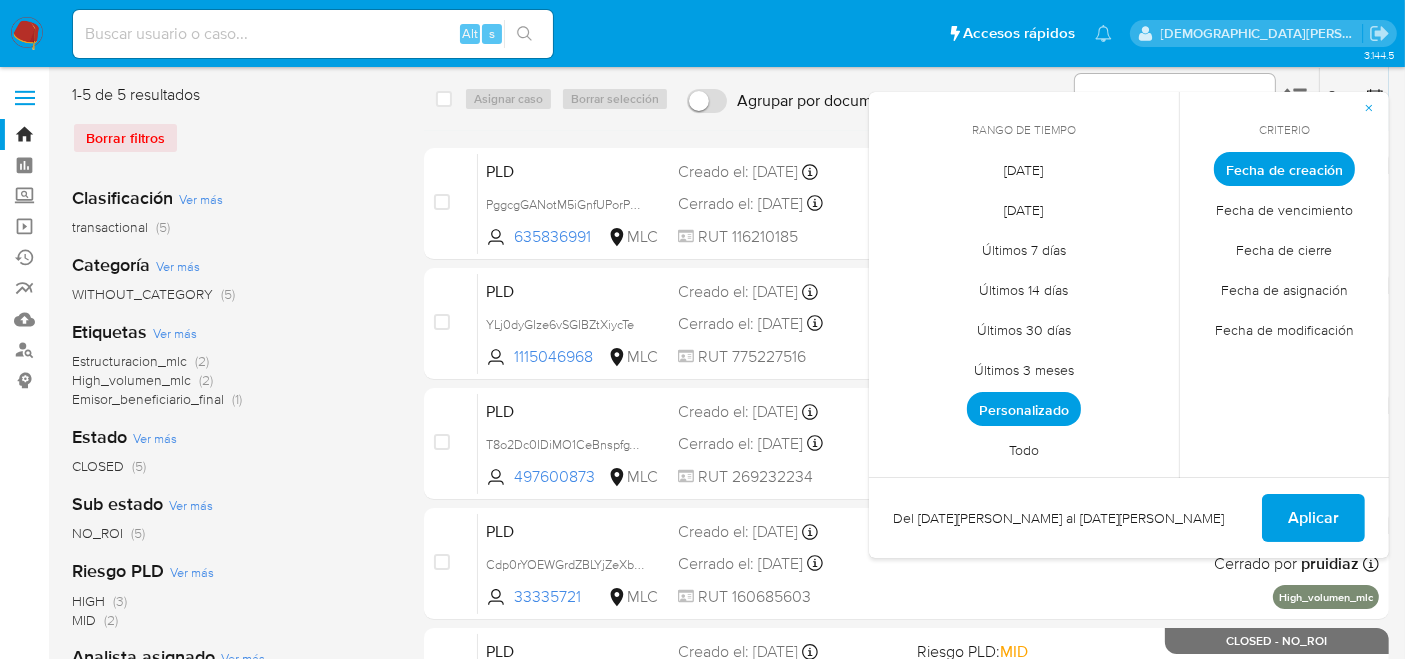 click on "Personalizado" at bounding box center [1024, 409] 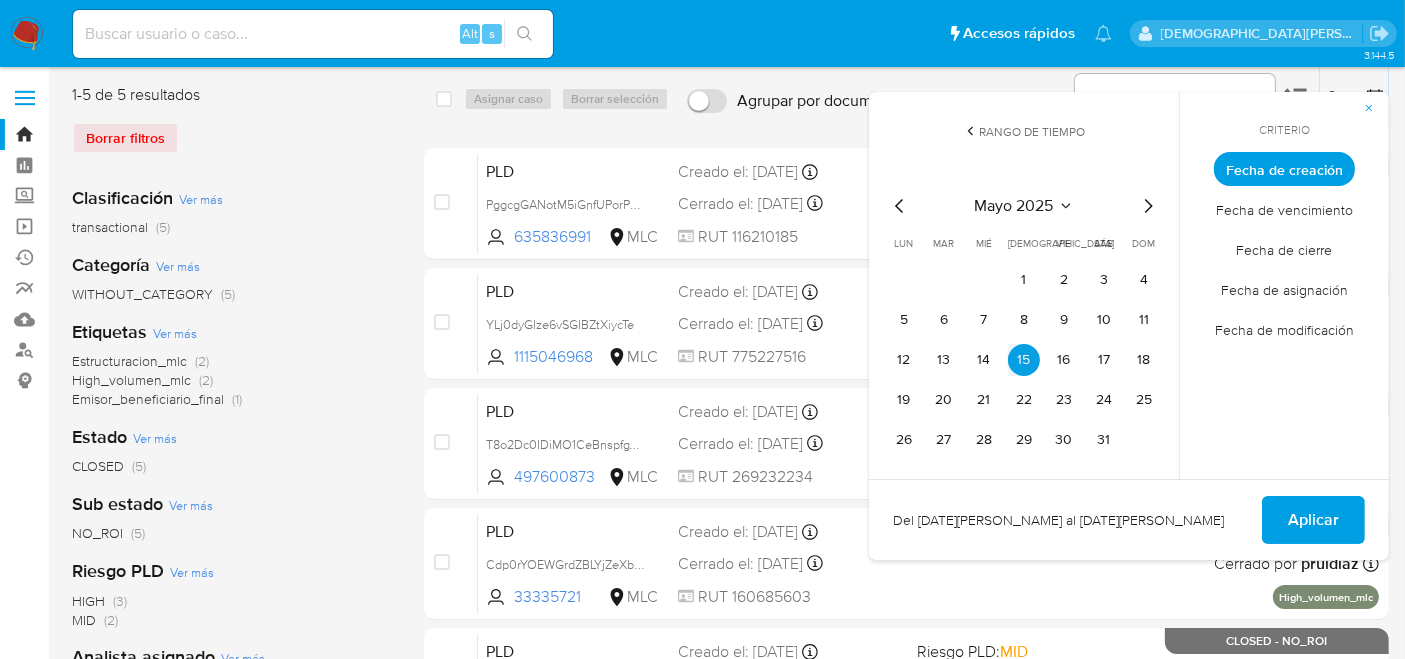 click 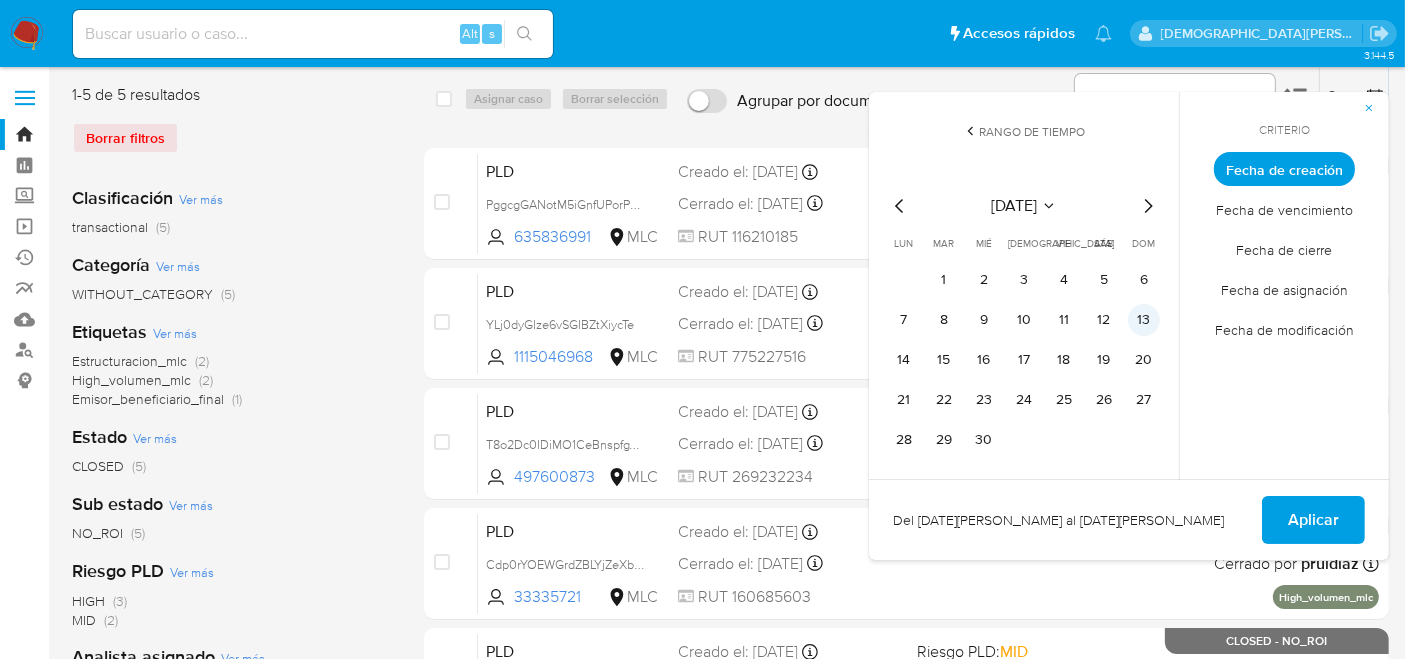 click on "13" at bounding box center (1144, 320) 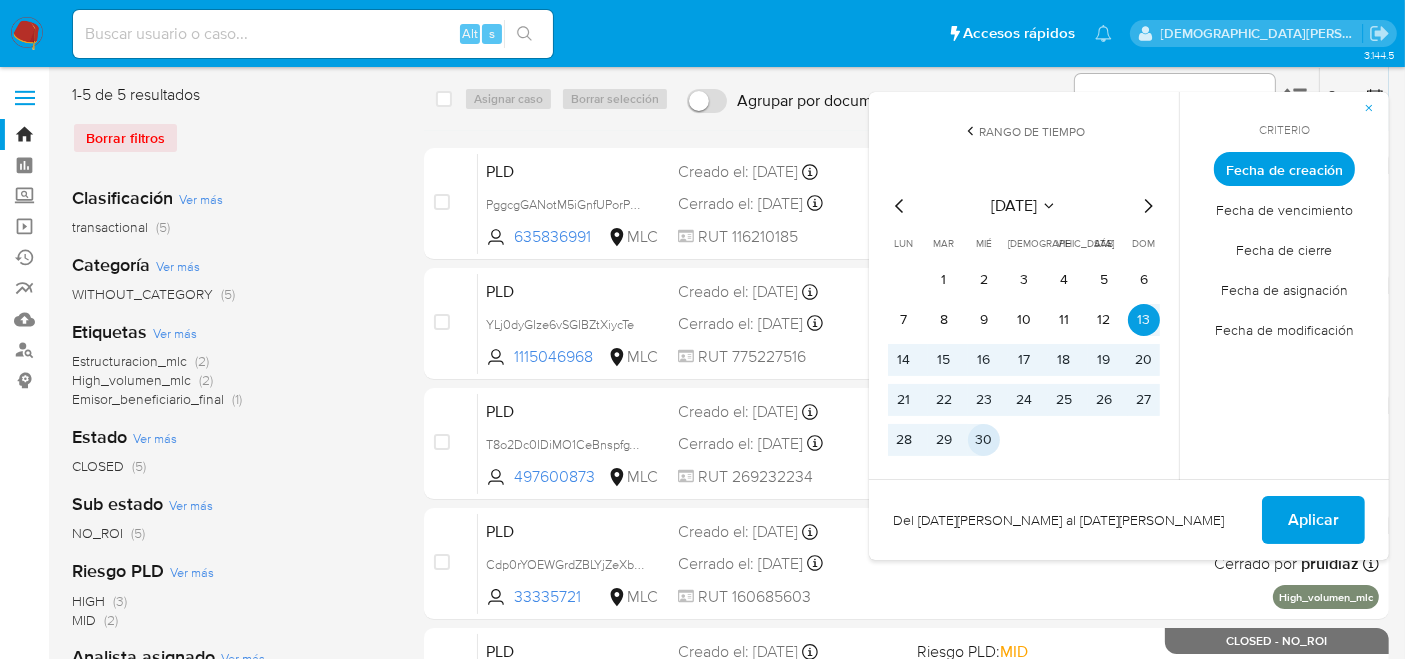 drag, startPoint x: 980, startPoint y: 433, endPoint x: 1160, endPoint y: 463, distance: 182.48288 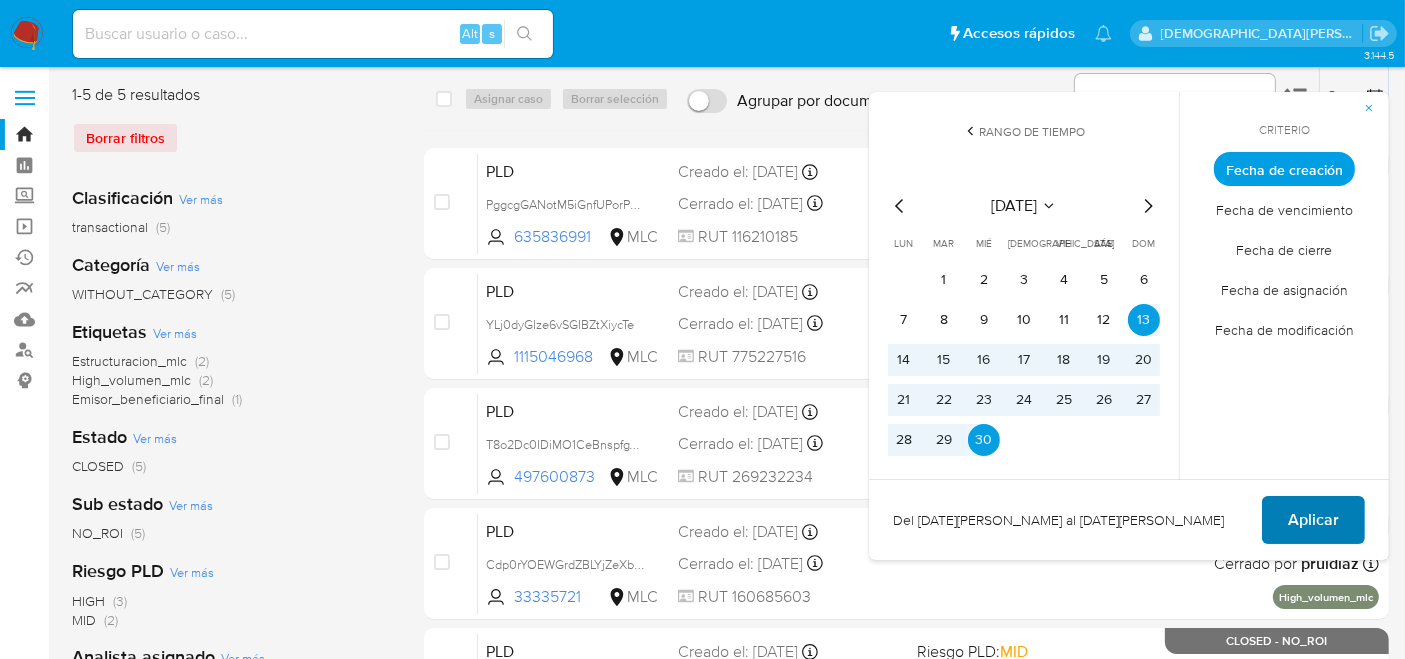 click on "Aplicar" at bounding box center (1313, 520) 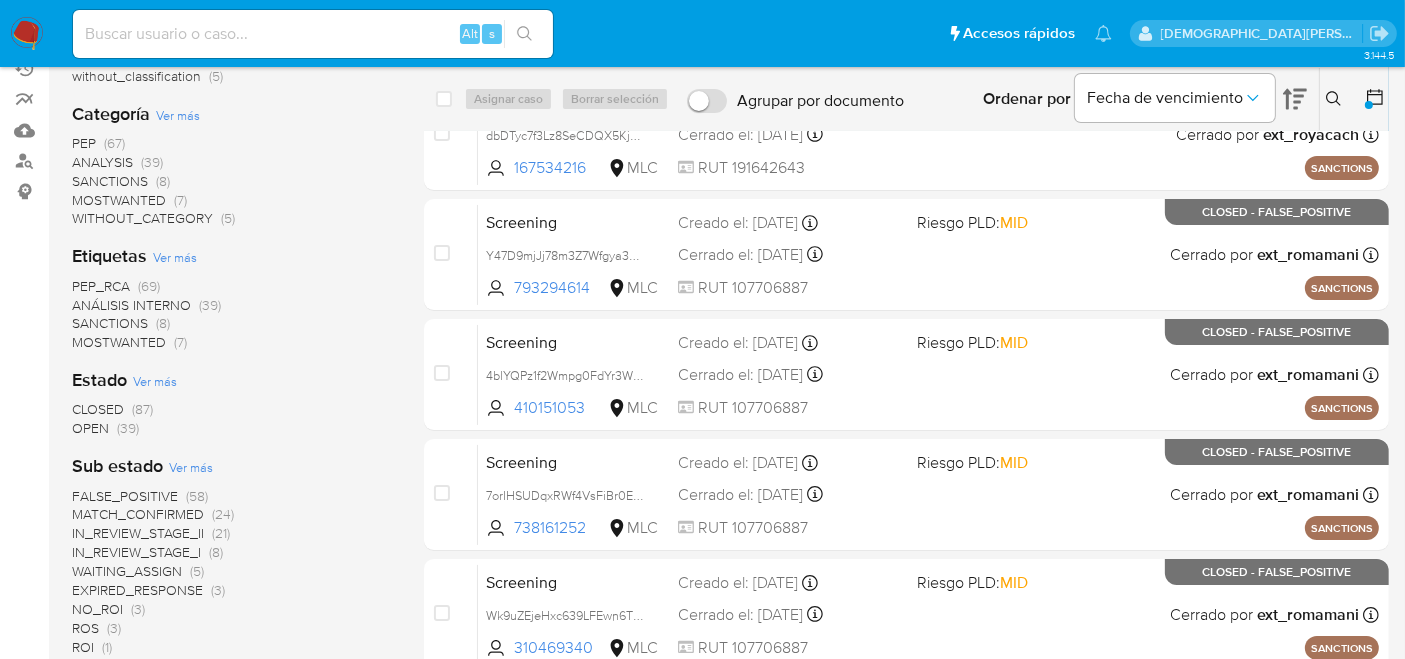 scroll, scrollTop: 222, scrollLeft: 0, axis: vertical 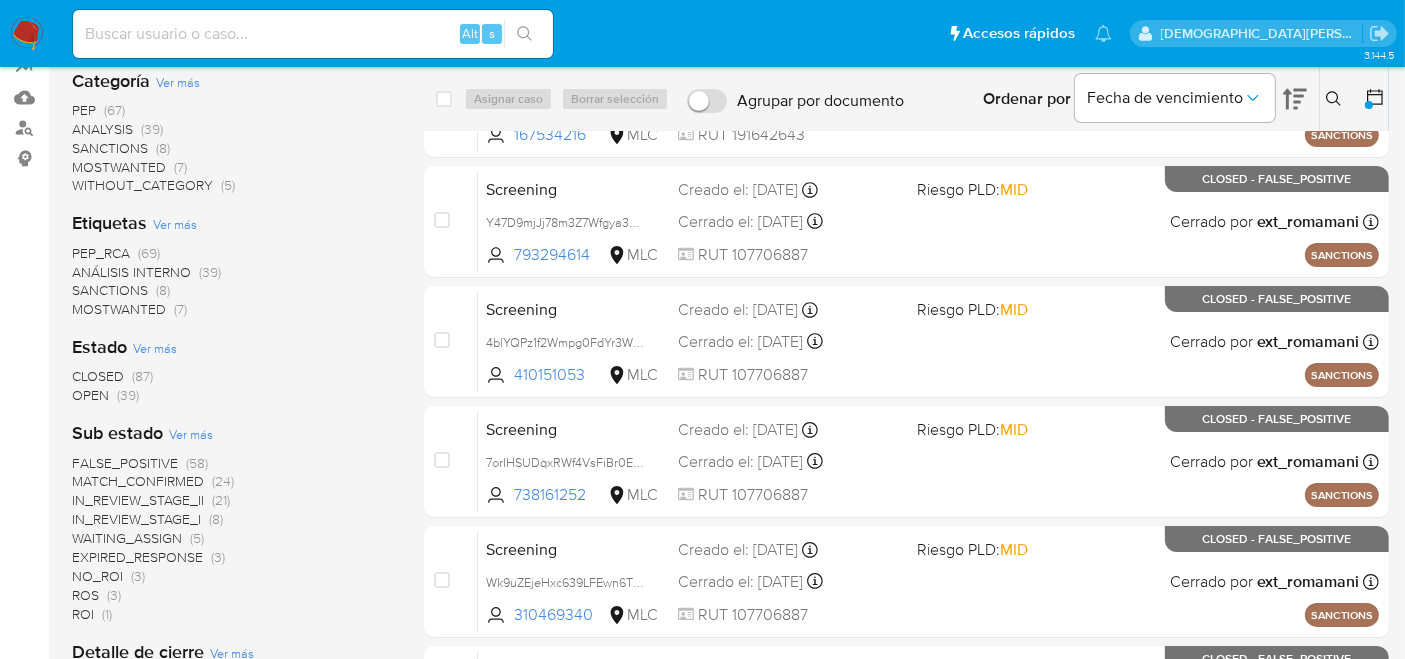 click on "IN_REVIEW_STAGE_II" at bounding box center (138, 500) 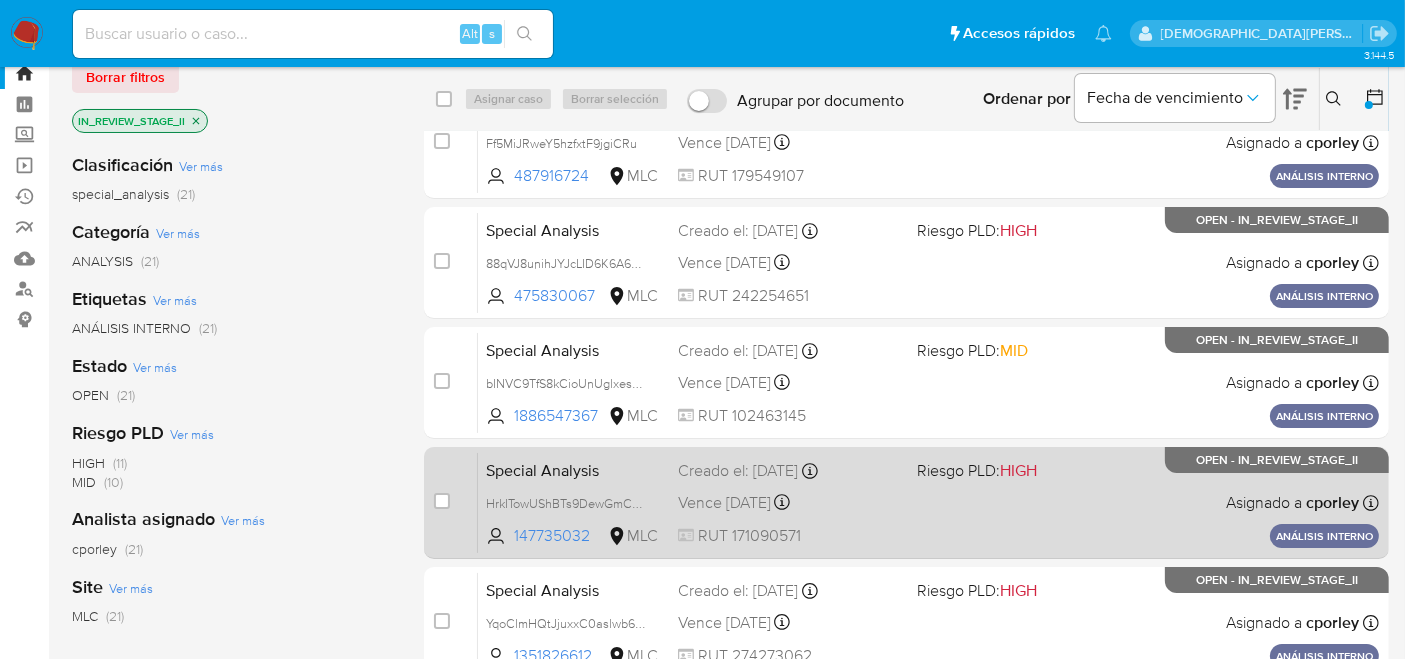 scroll, scrollTop: 0, scrollLeft: 0, axis: both 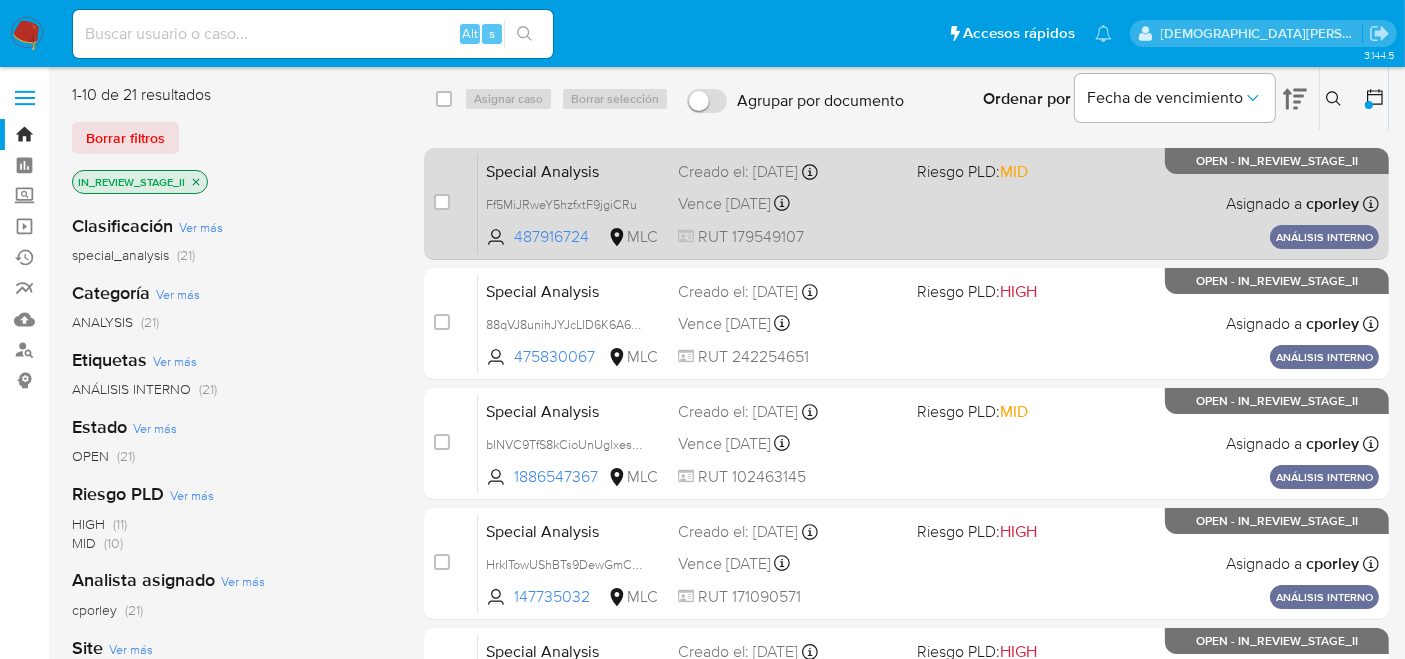 click on "Vence in 2 days   Vence el 13/07/2025 11:08:06" at bounding box center (789, 203) 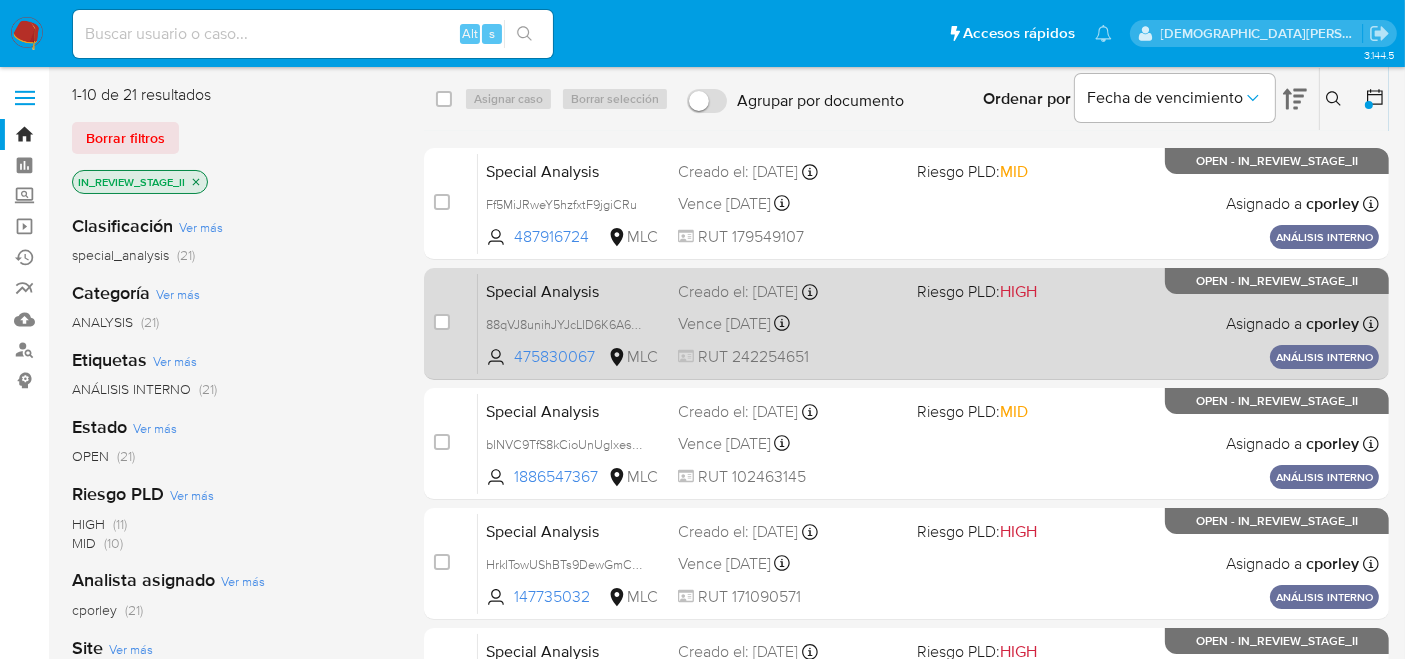 click on "Vence in 2 days   Vence el 13/07/2025 11:20:40" at bounding box center (789, 323) 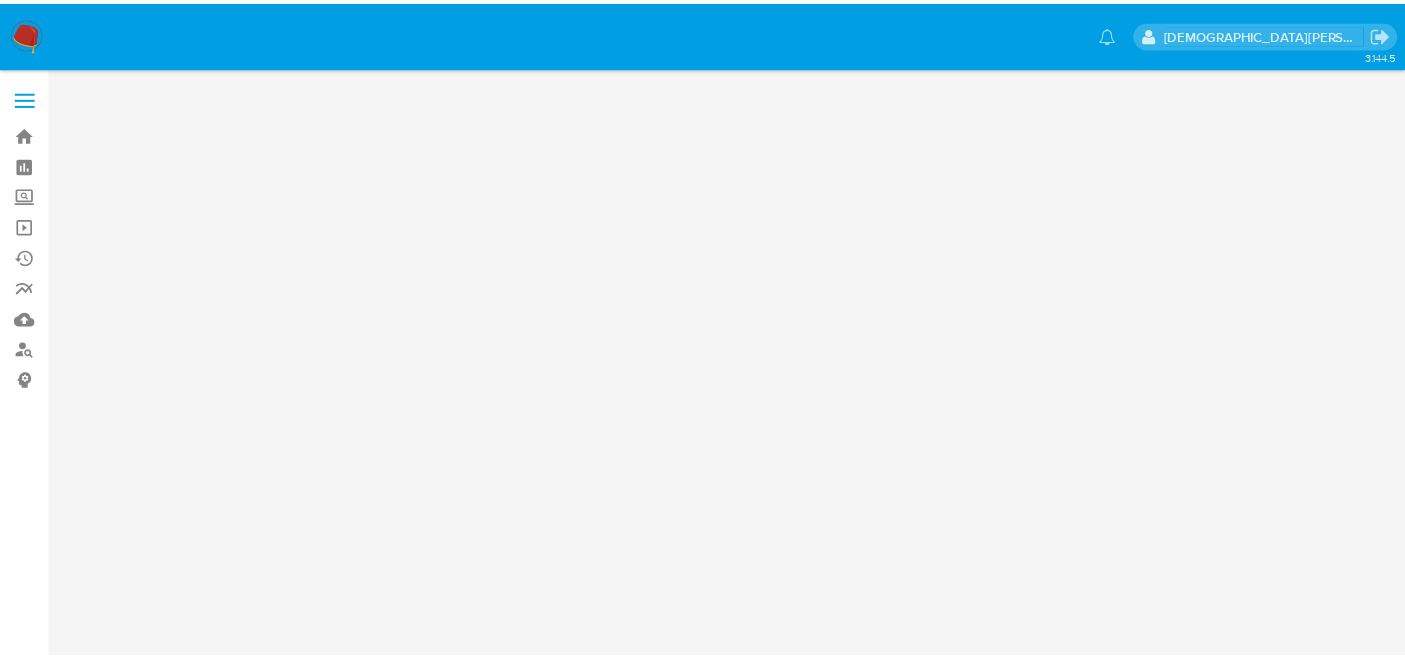 scroll, scrollTop: 0, scrollLeft: 0, axis: both 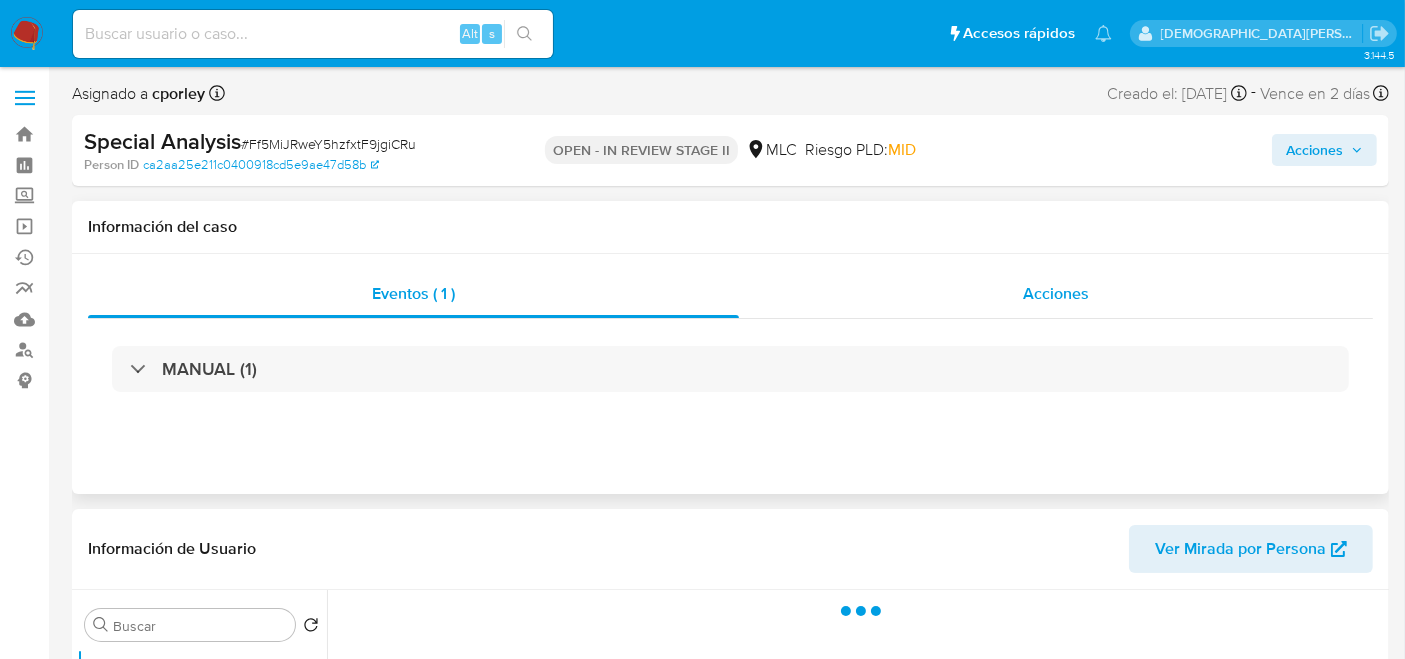 click on "Acciones" at bounding box center (1056, 293) 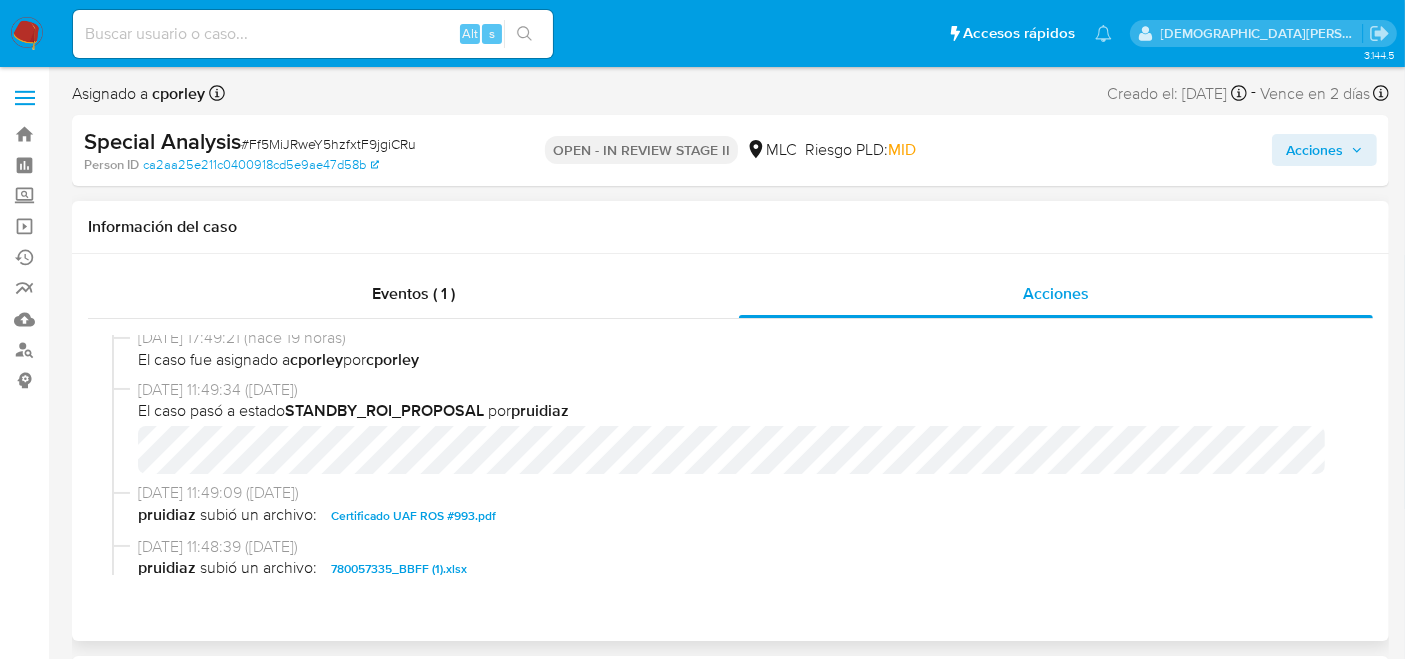 select on "10" 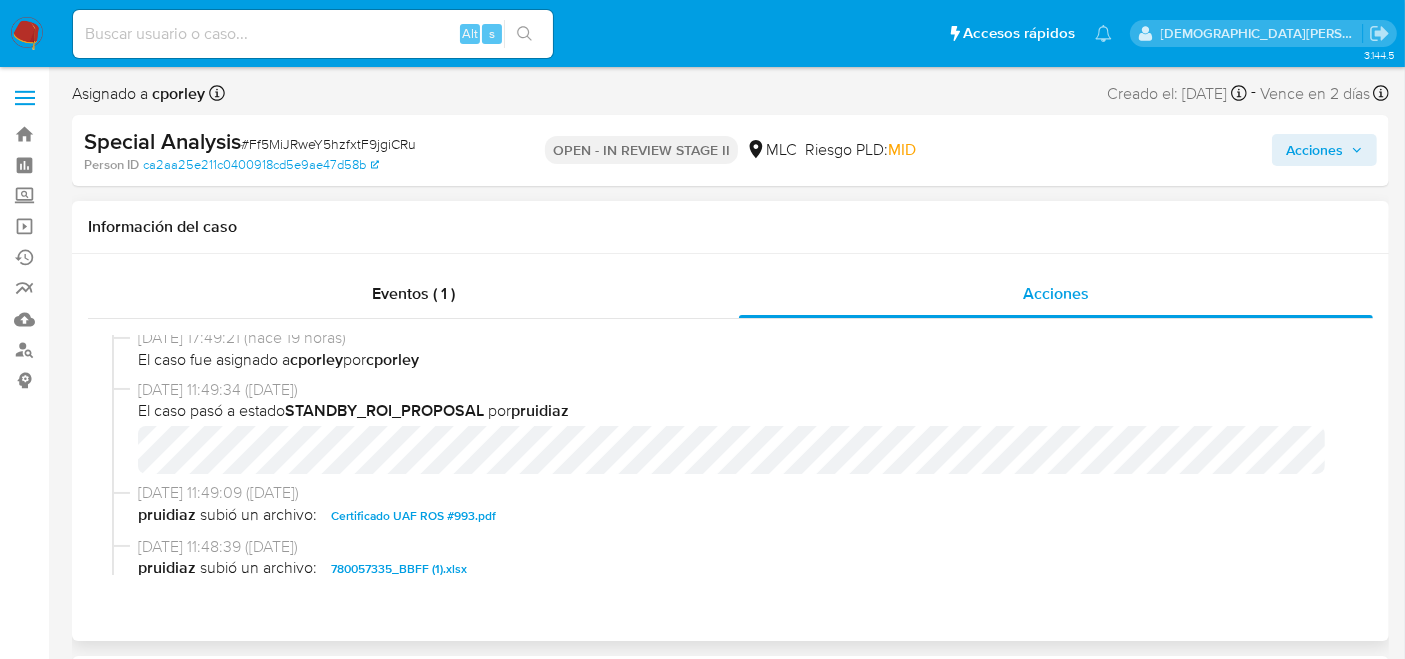 scroll, scrollTop: 222, scrollLeft: 0, axis: vertical 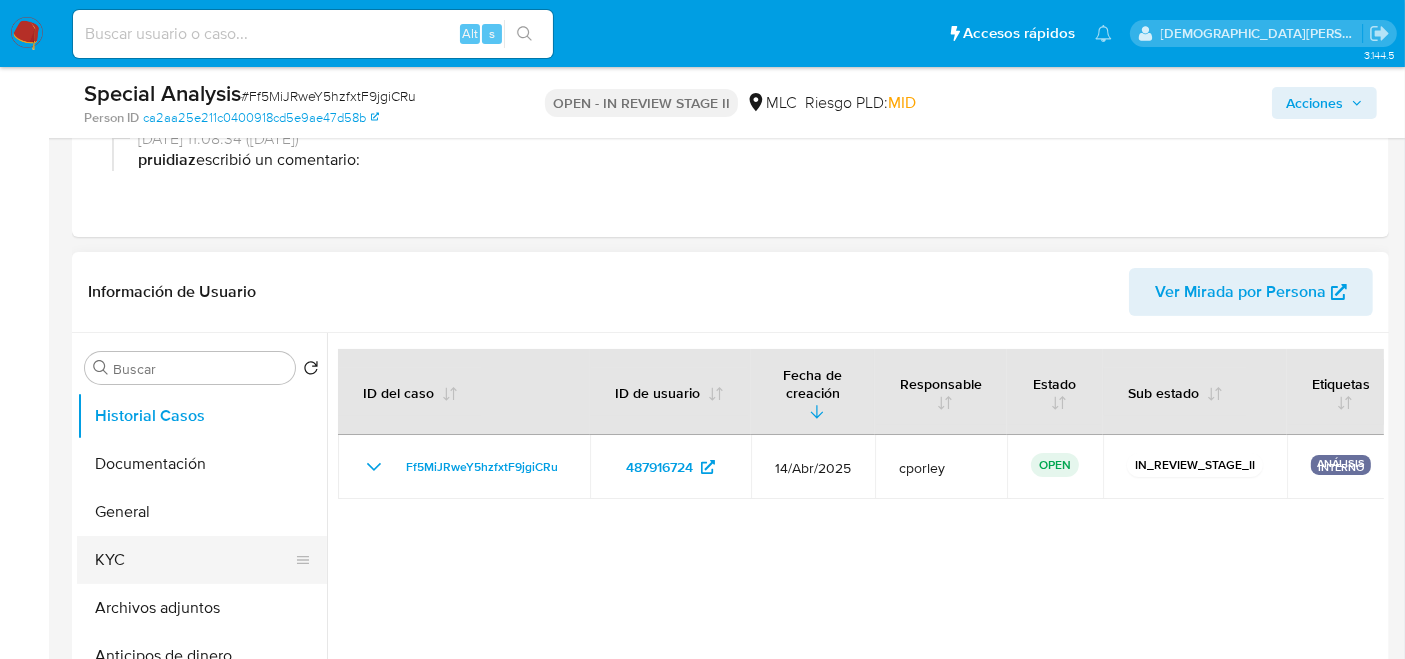 click on "KYC" at bounding box center [194, 560] 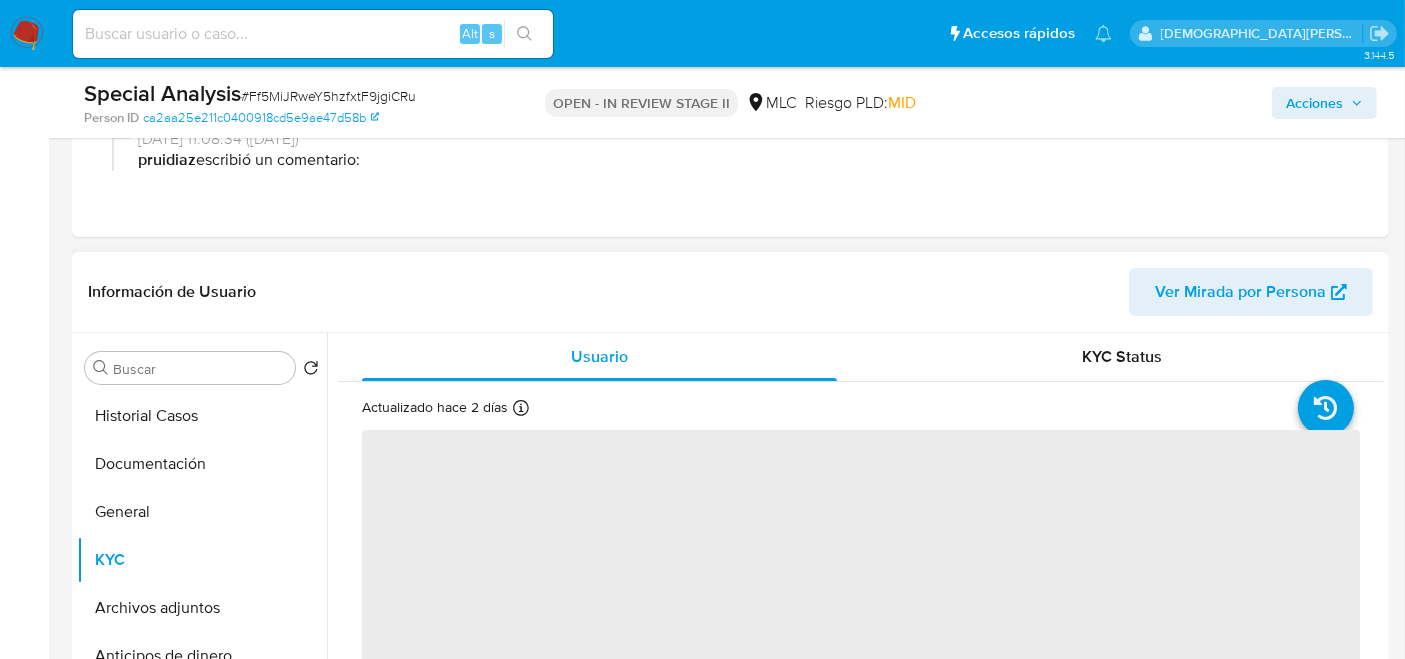 scroll, scrollTop: 444, scrollLeft: 0, axis: vertical 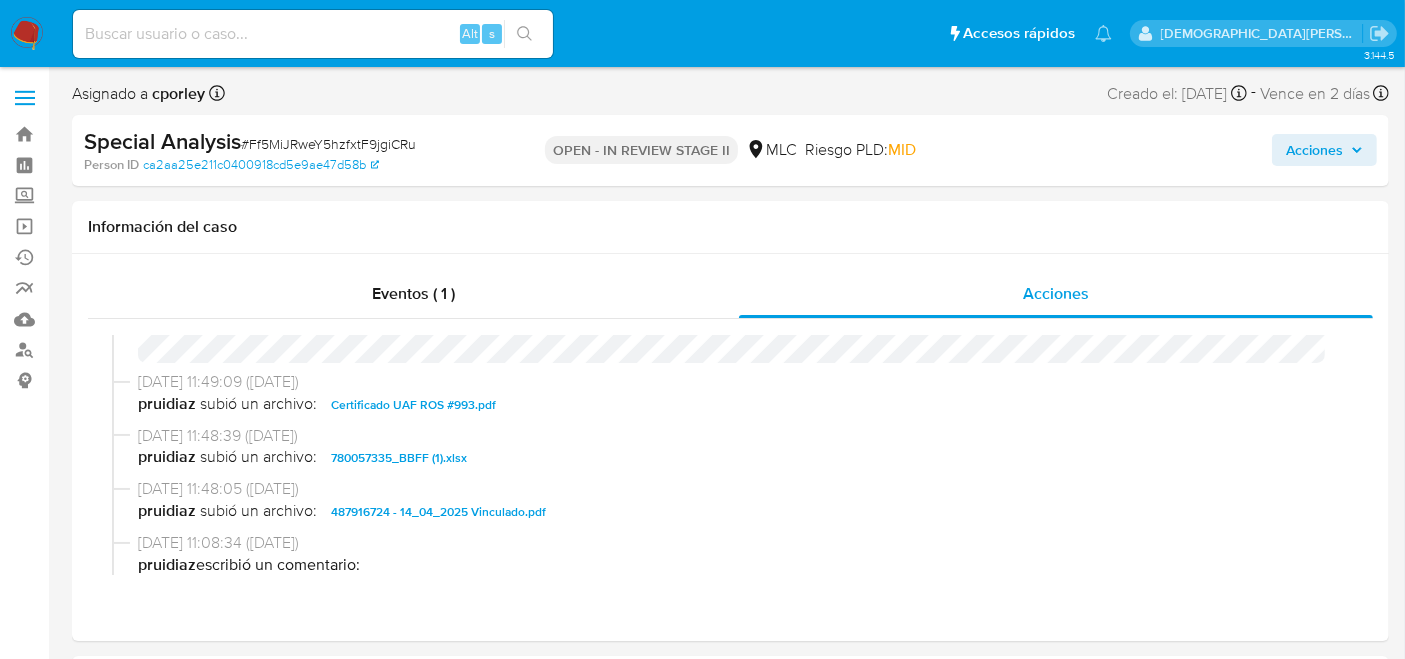 click on "Acciones" at bounding box center (1314, 150) 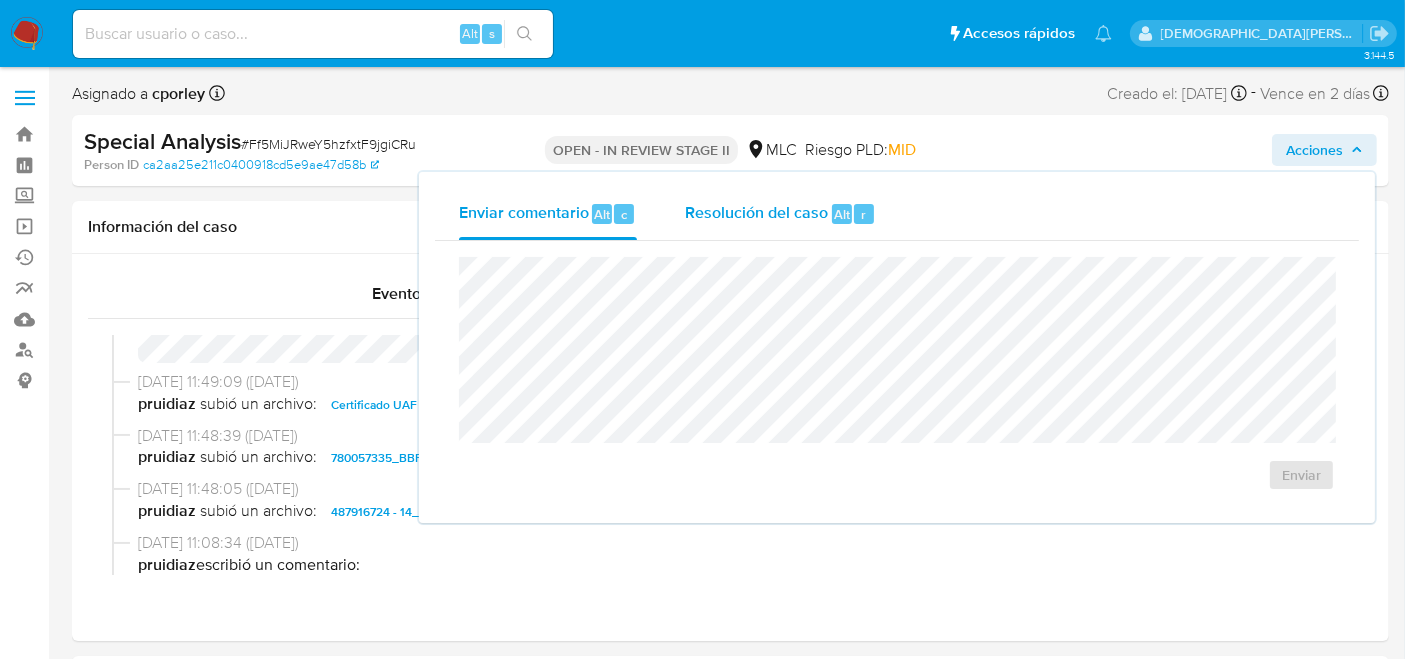 click on "Resolución del caso" at bounding box center [756, 213] 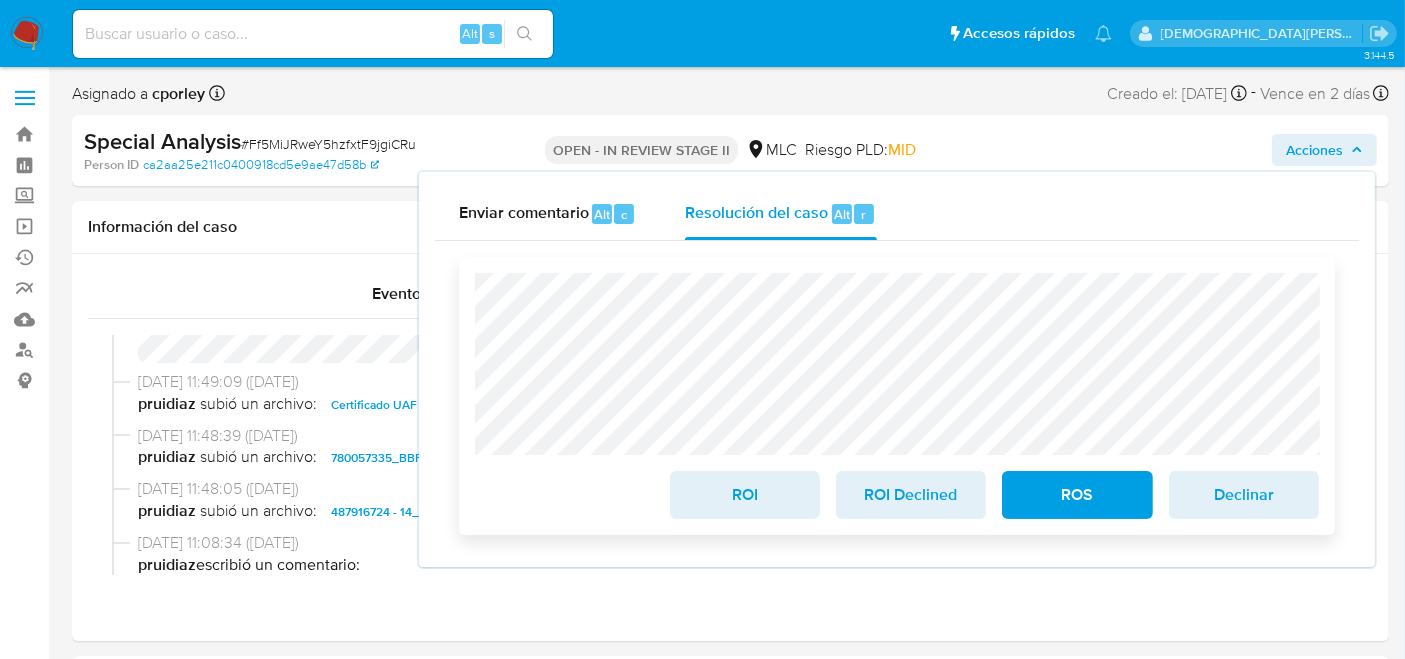 click on "ROI" at bounding box center (745, 495) 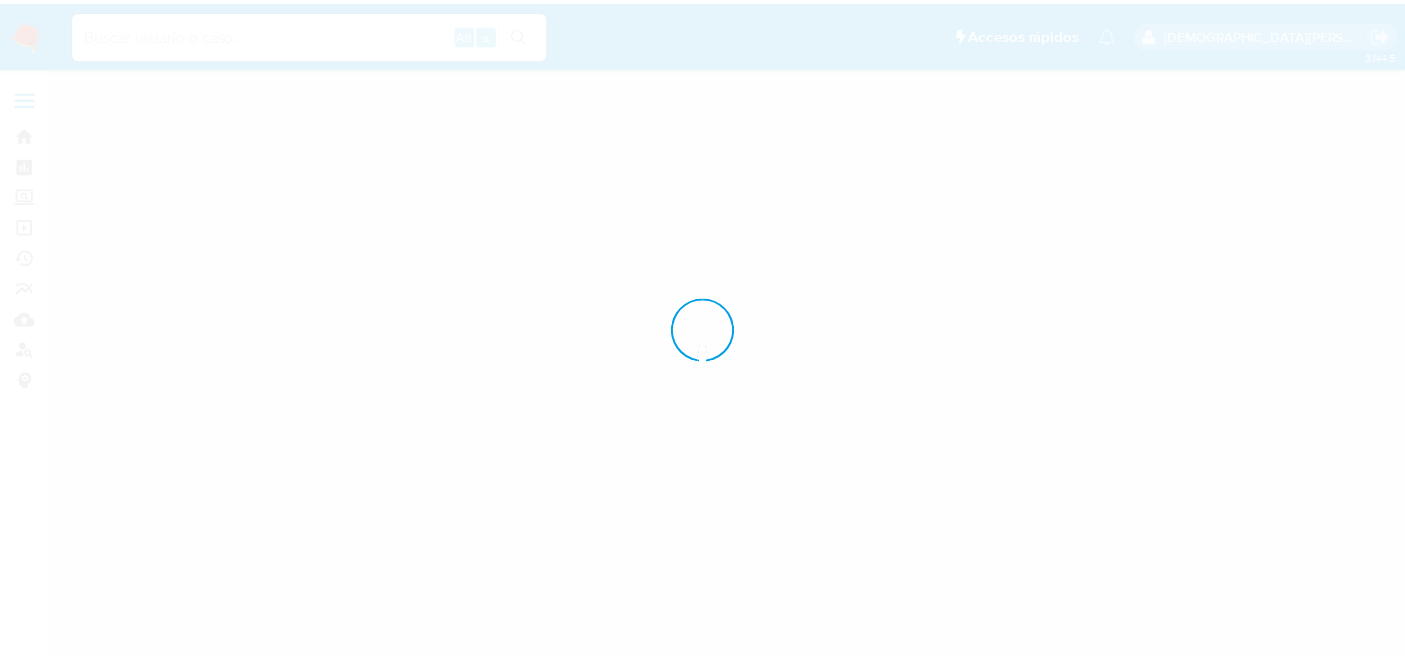 scroll, scrollTop: 0, scrollLeft: 0, axis: both 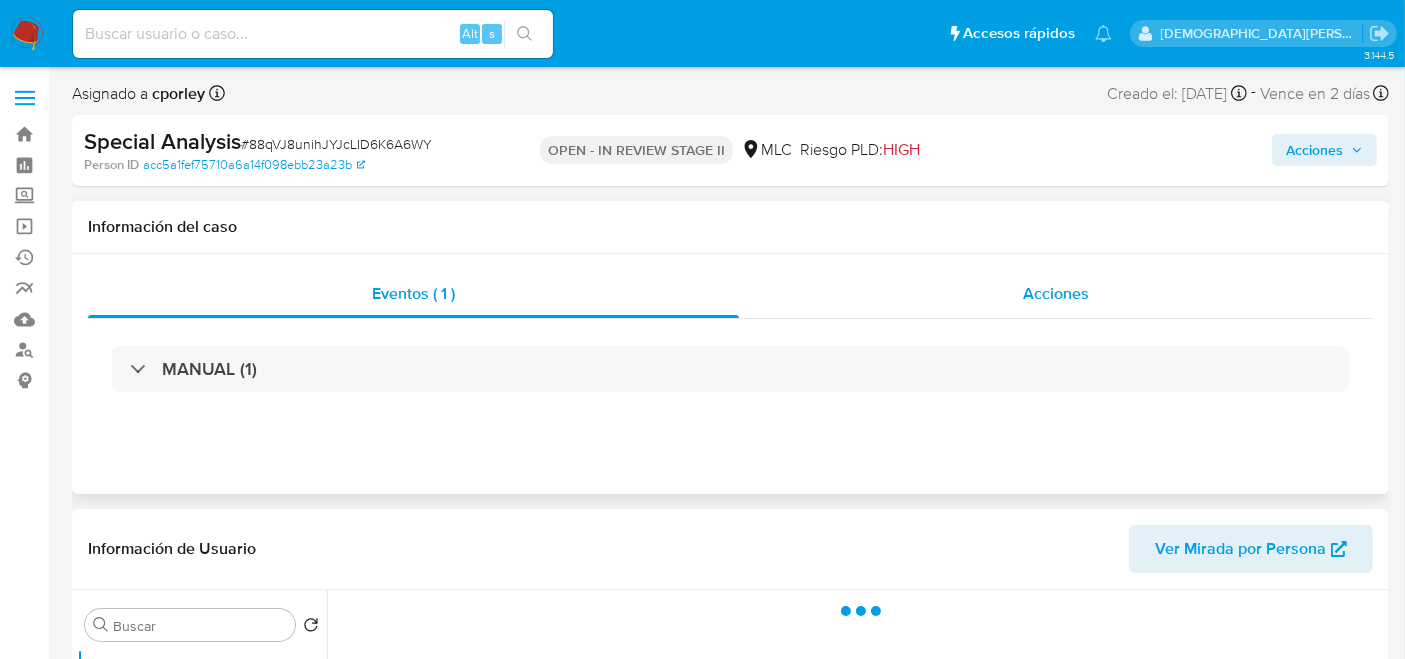 click on "Acciones" at bounding box center [1056, 294] 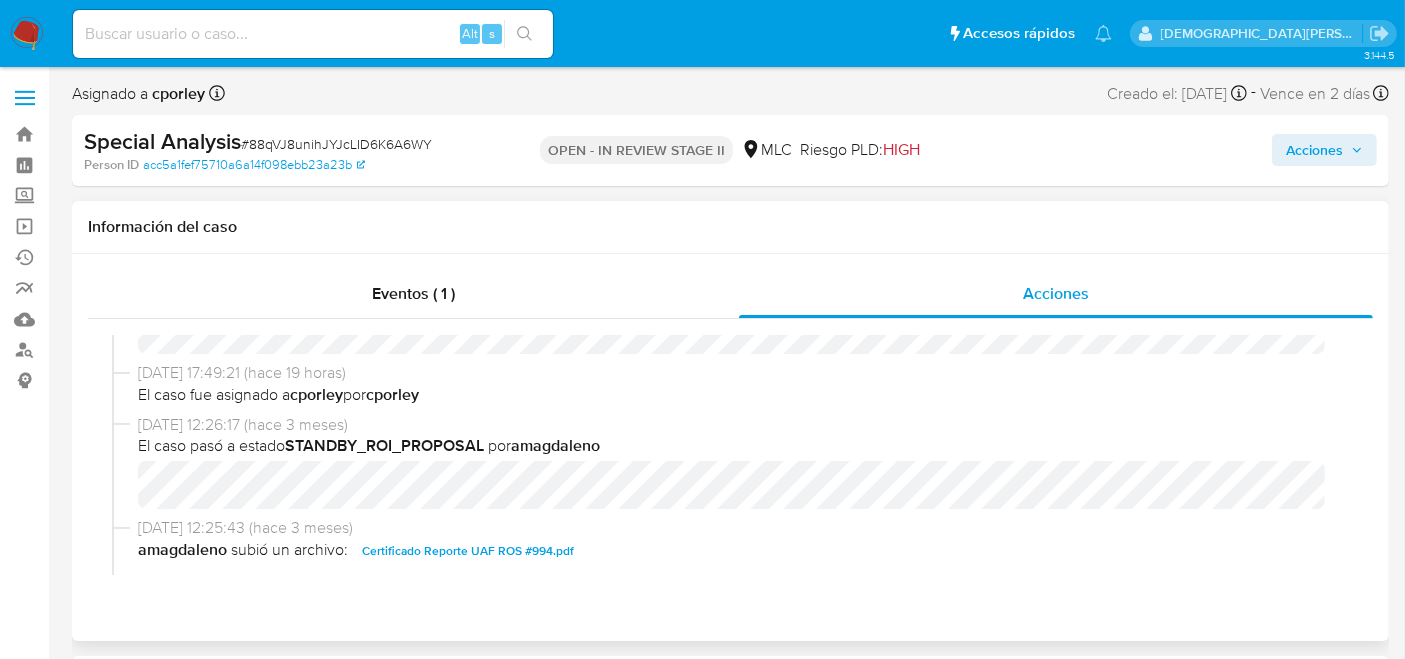 select on "10" 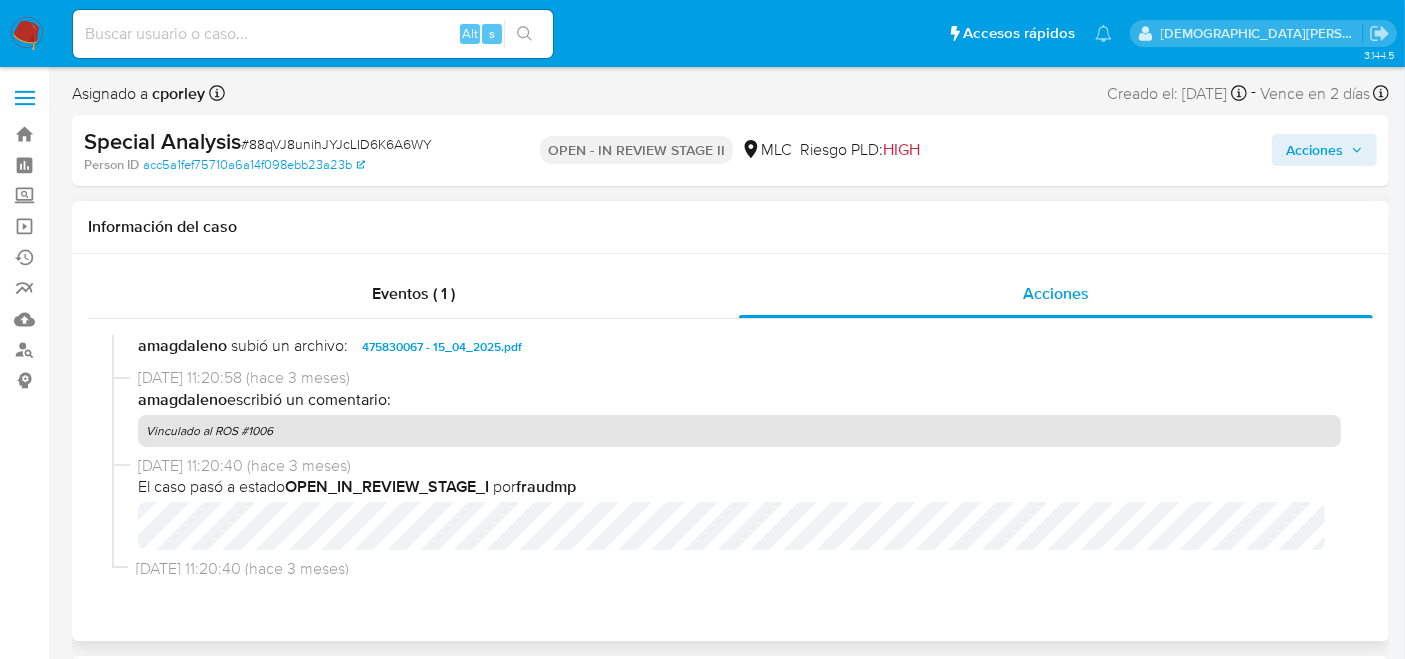 scroll, scrollTop: 222, scrollLeft: 0, axis: vertical 